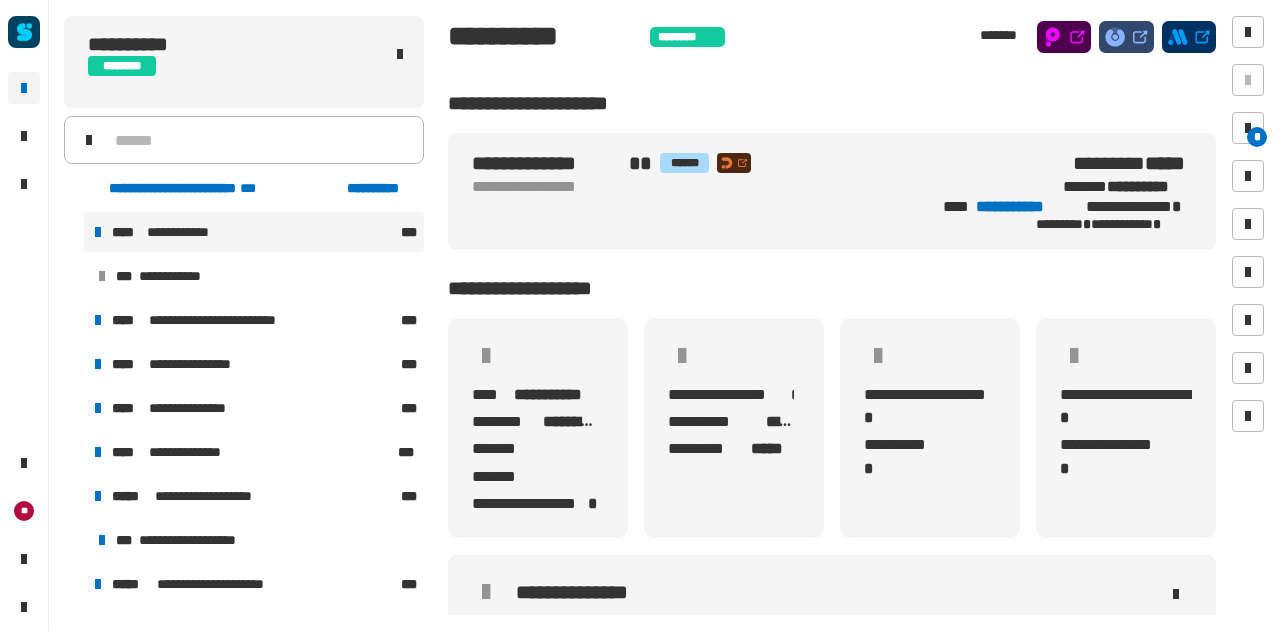 scroll, scrollTop: 0, scrollLeft: 0, axis: both 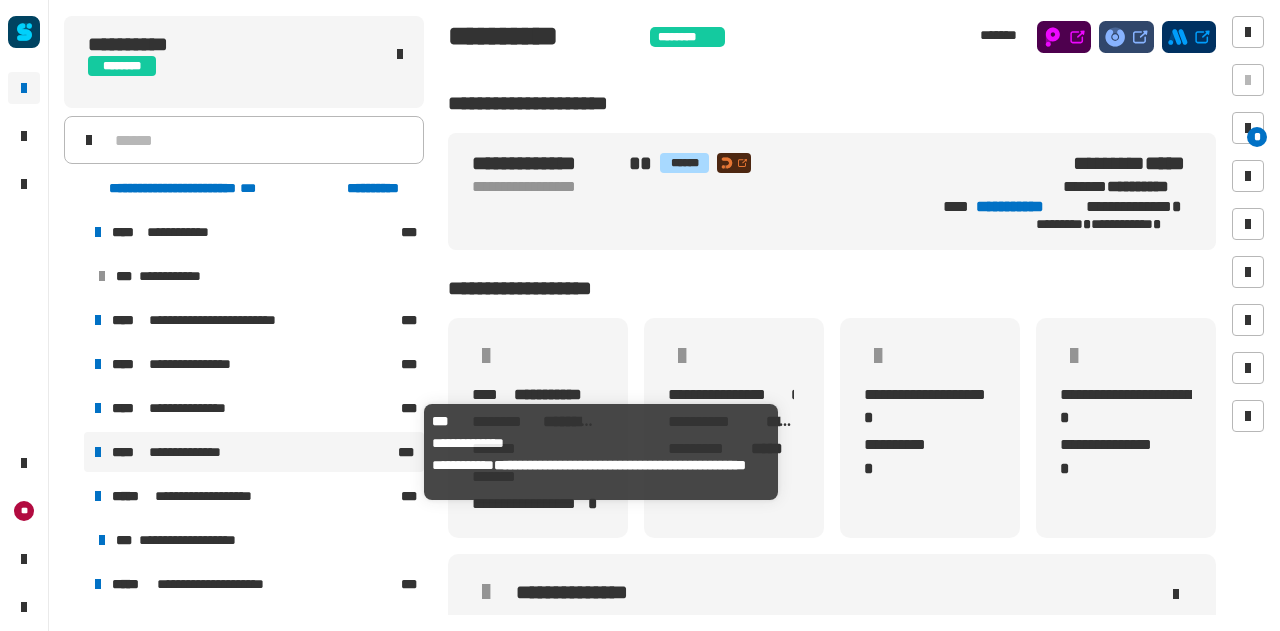 click on "**********" at bounding box center (192, 452) 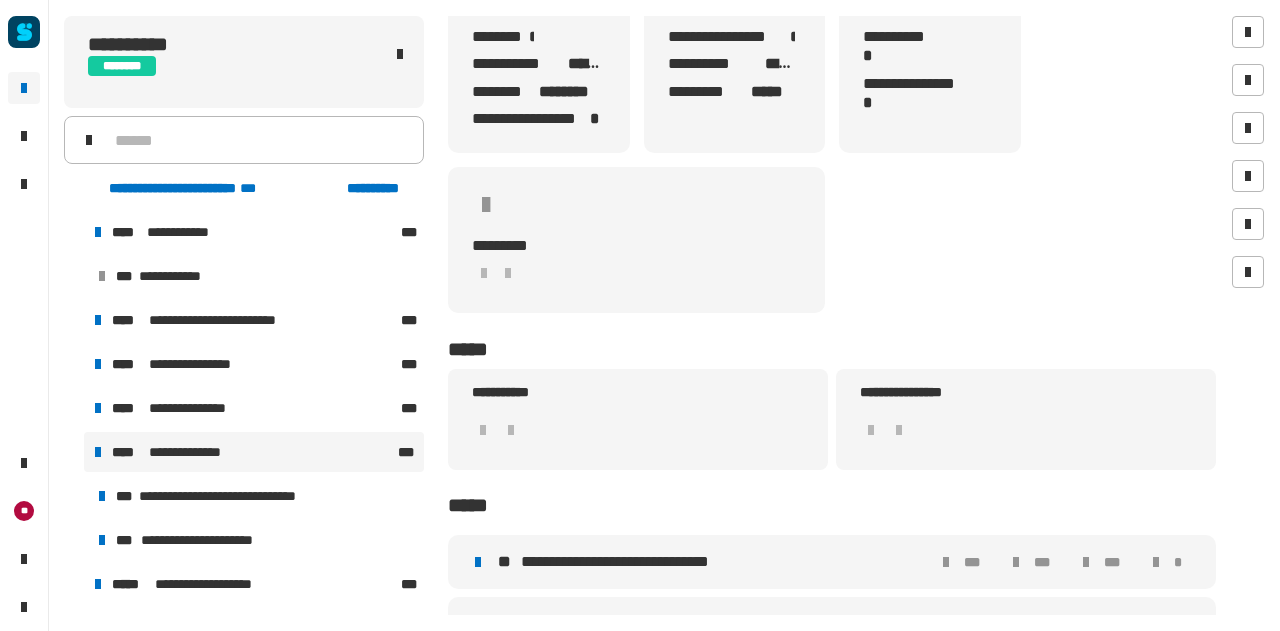 scroll, scrollTop: 213, scrollLeft: 0, axis: vertical 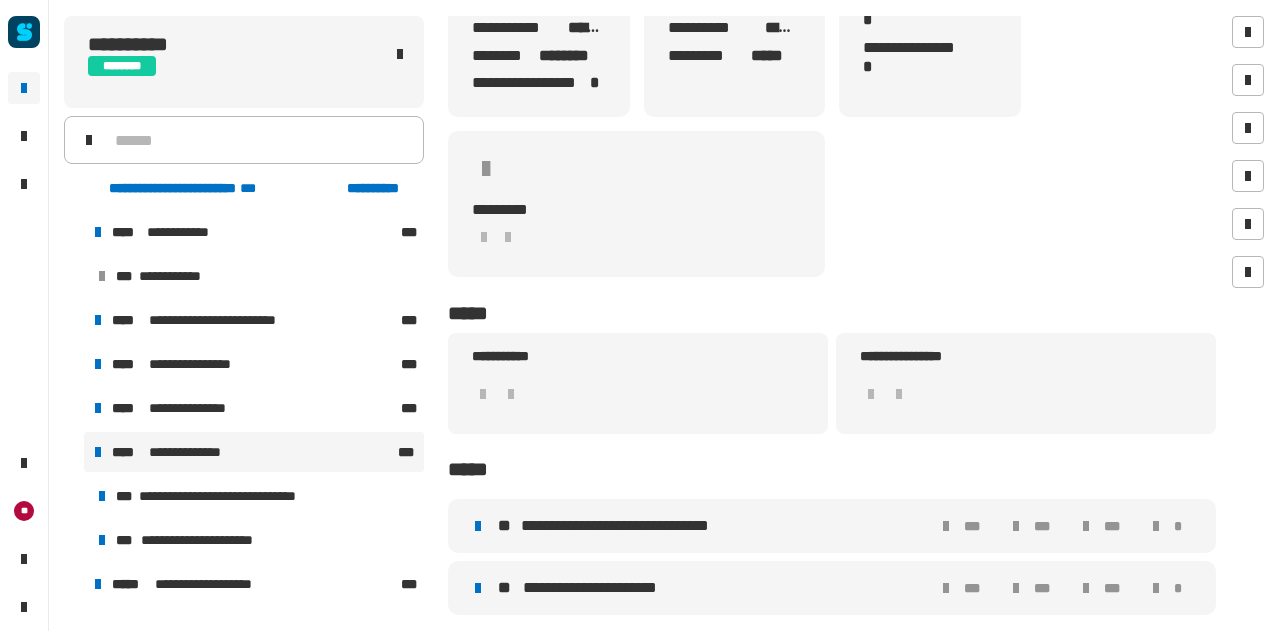 click on "**********" at bounding box center [635, 526] 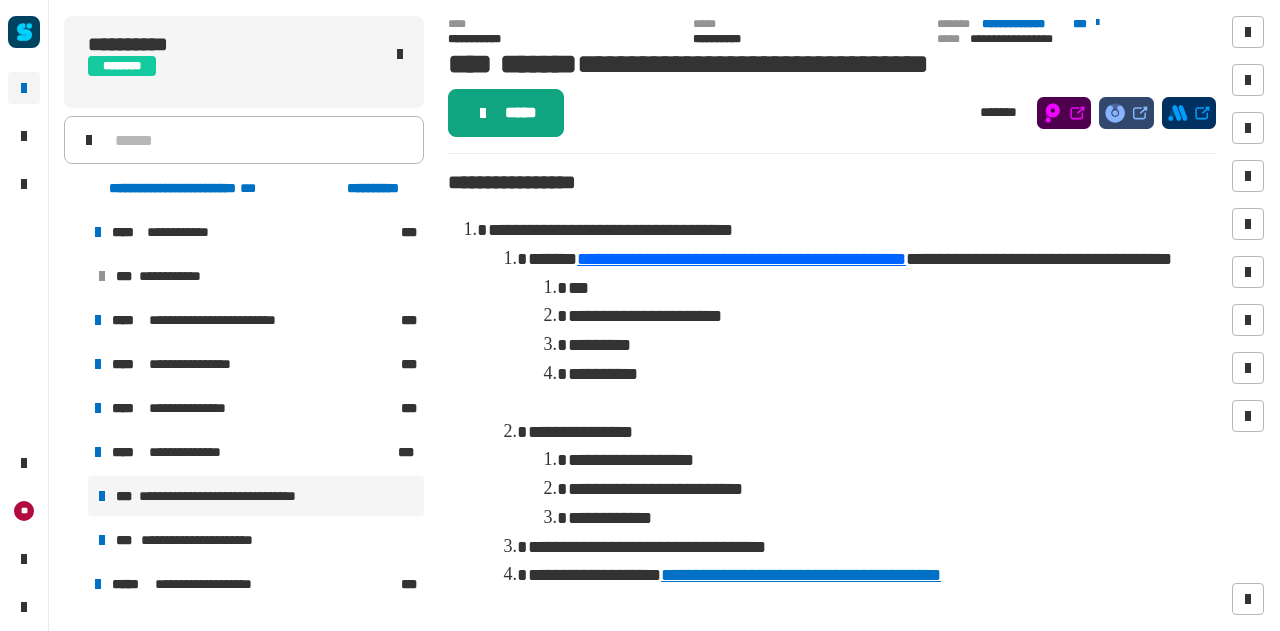 click on "*****" 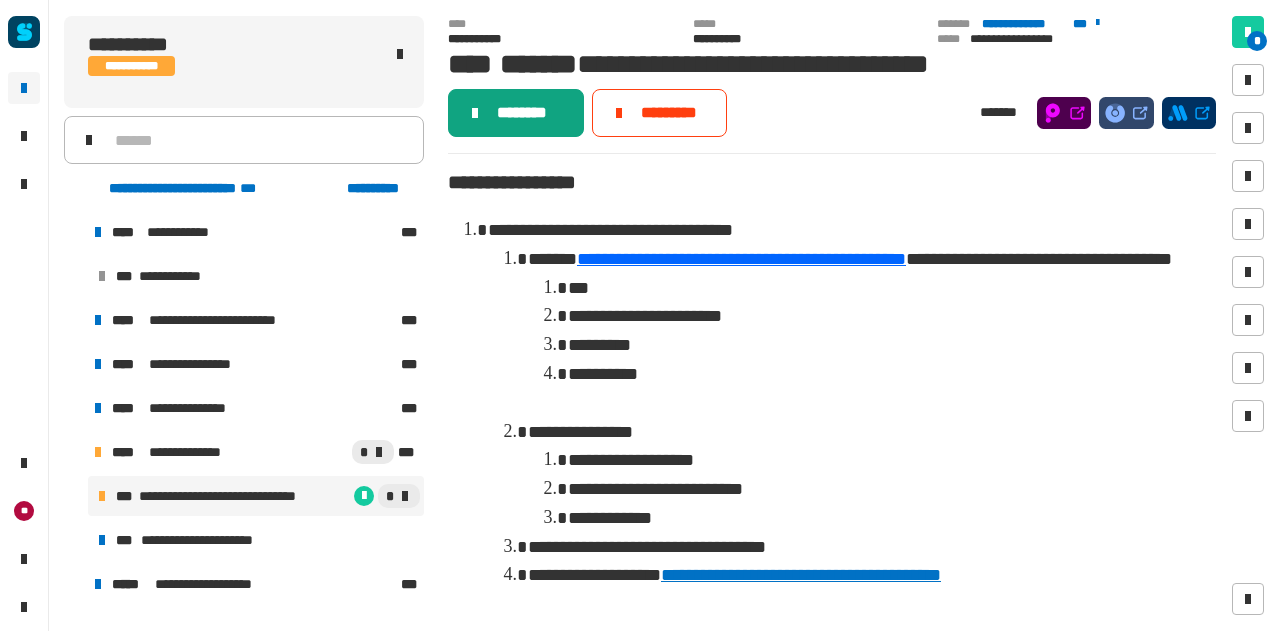 click on "********" 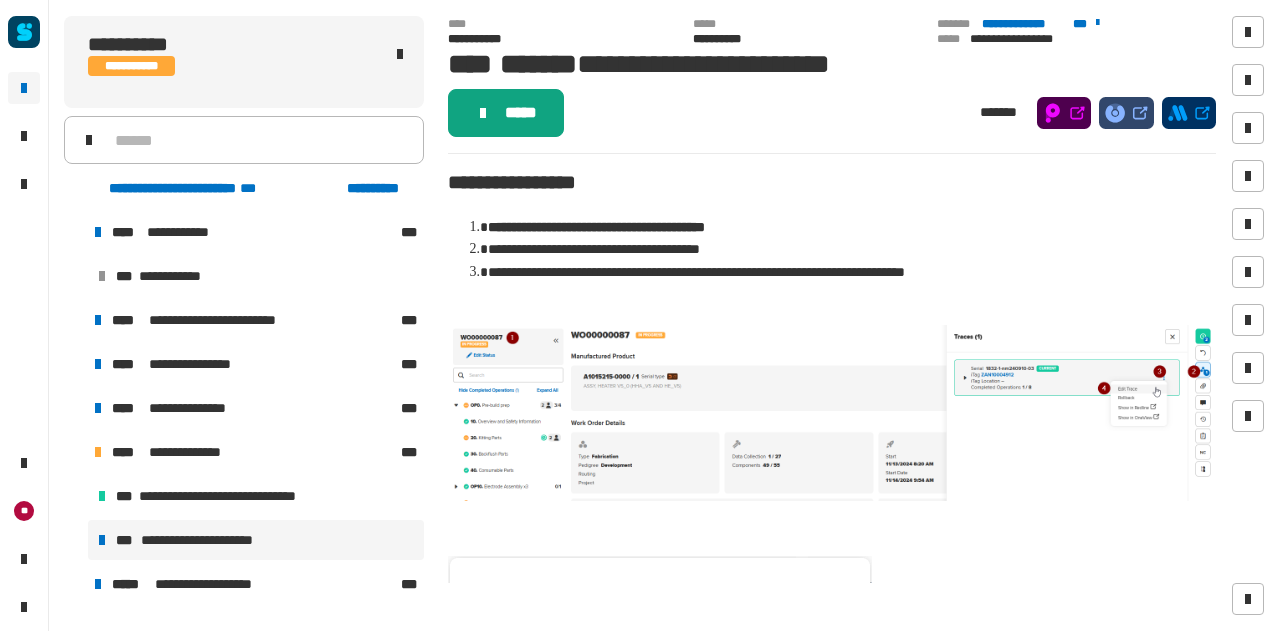 click on "*****" 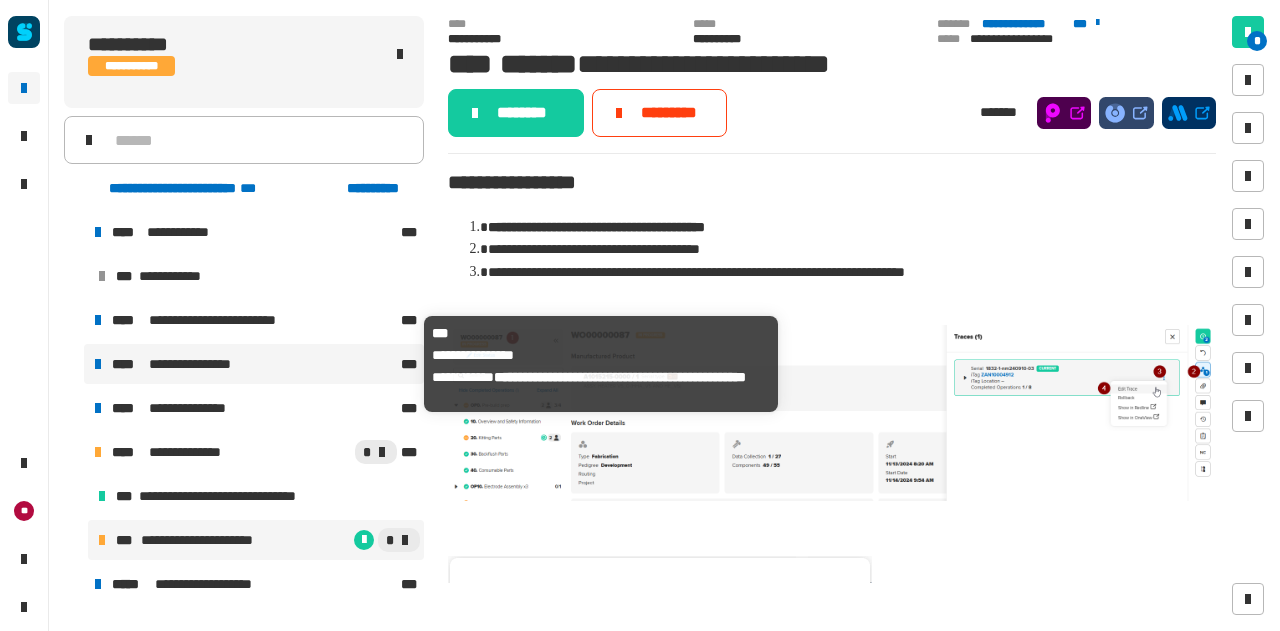 click on "**********" at bounding box center (204, 364) 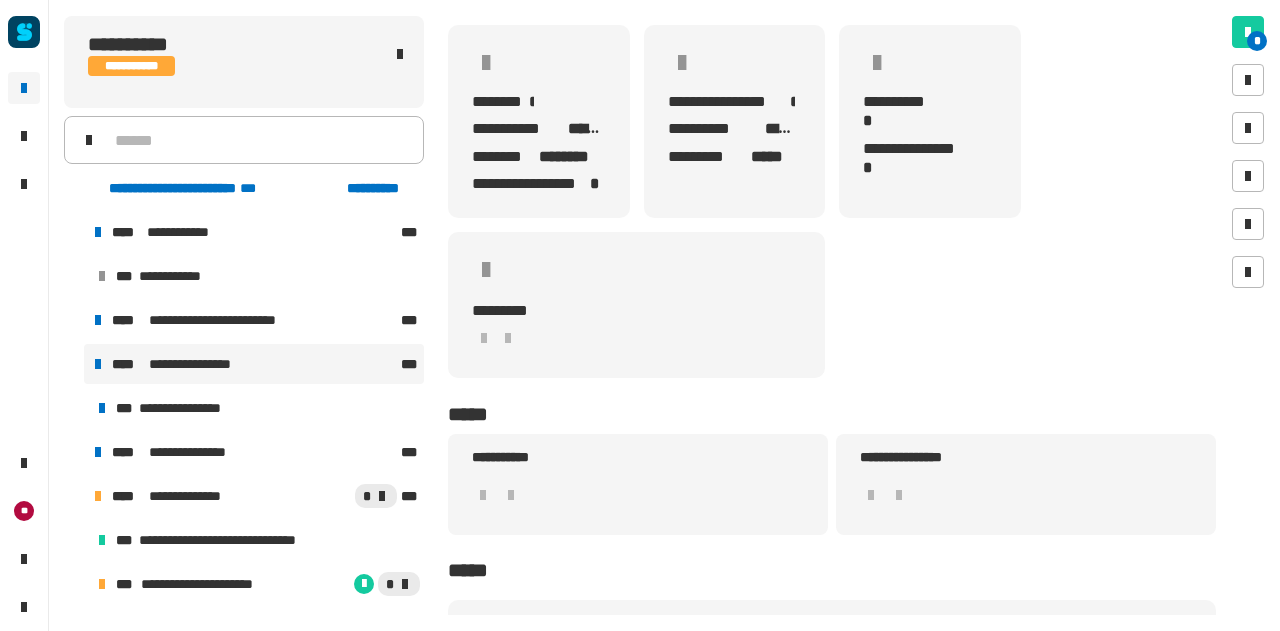 scroll, scrollTop: 151, scrollLeft: 0, axis: vertical 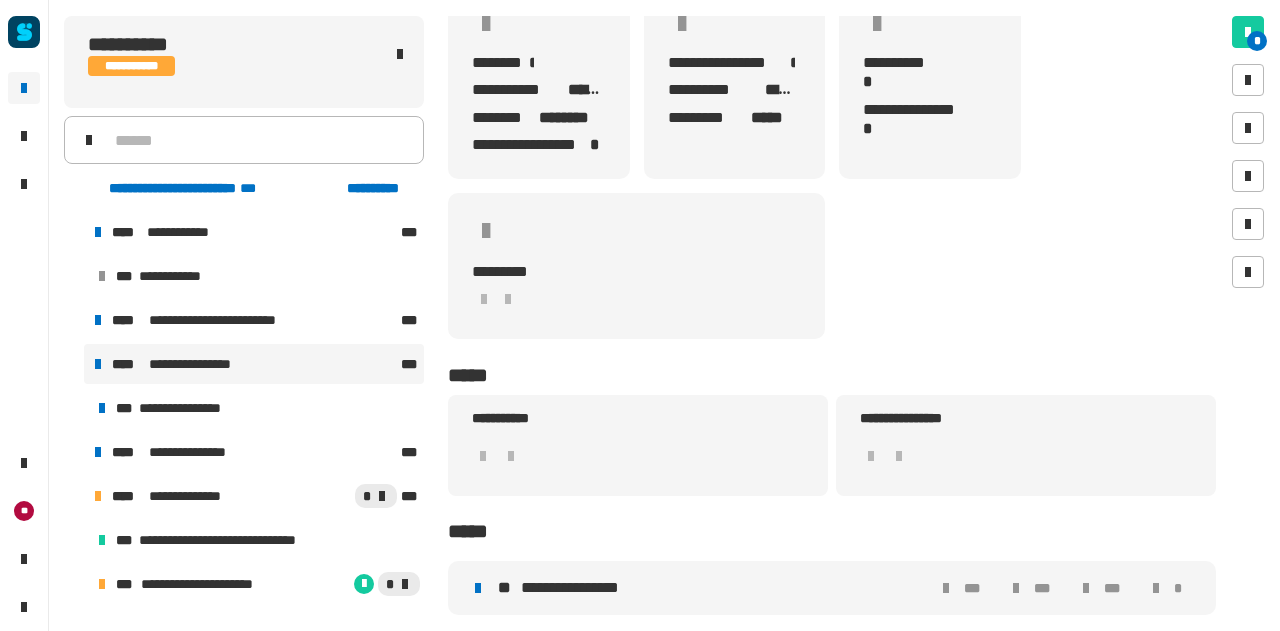 click on "**********" at bounding box center [832, 588] 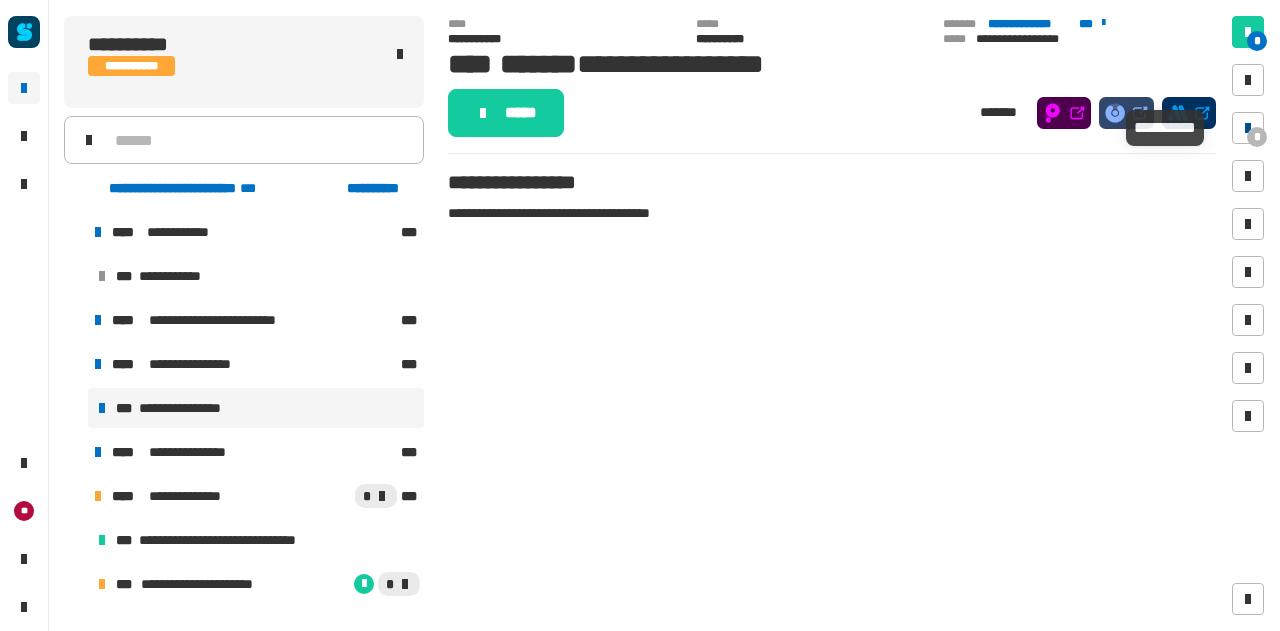 click at bounding box center [1248, 128] 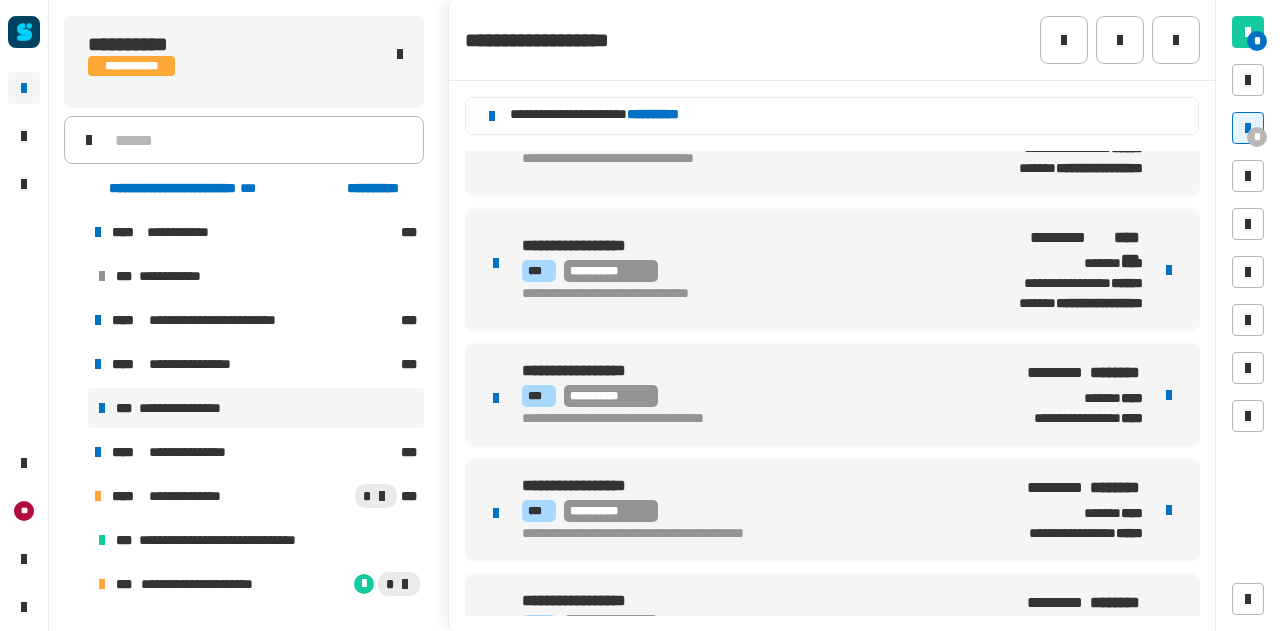 scroll, scrollTop: 0, scrollLeft: 0, axis: both 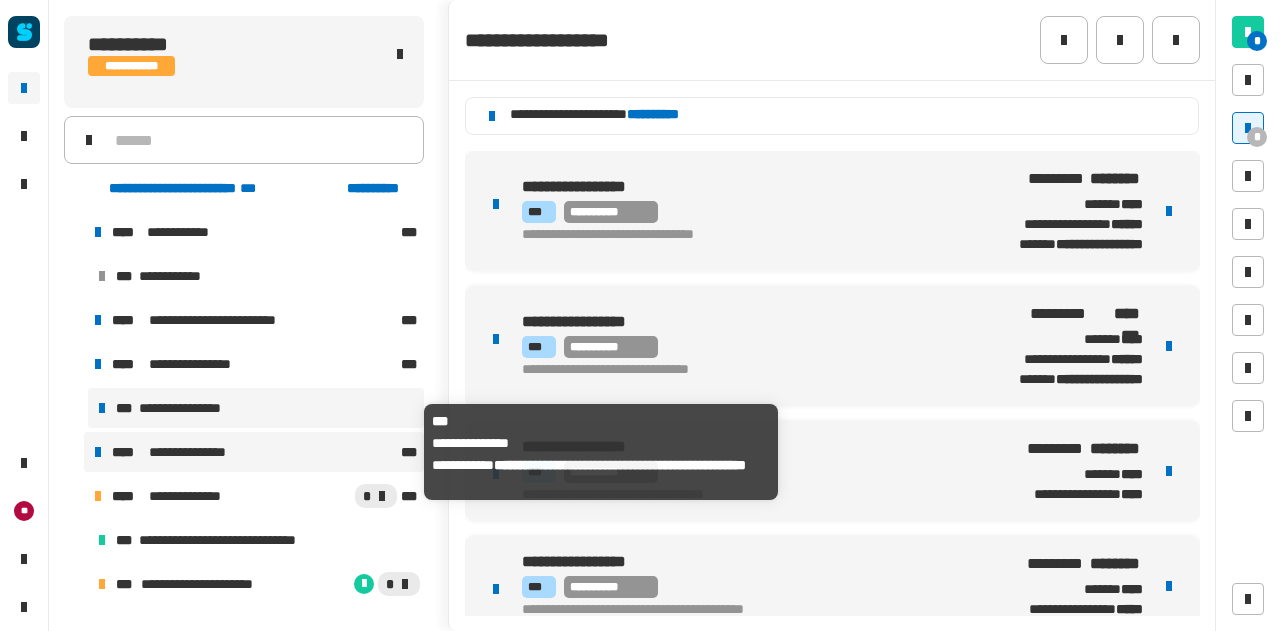 click on "**********" at bounding box center [254, 452] 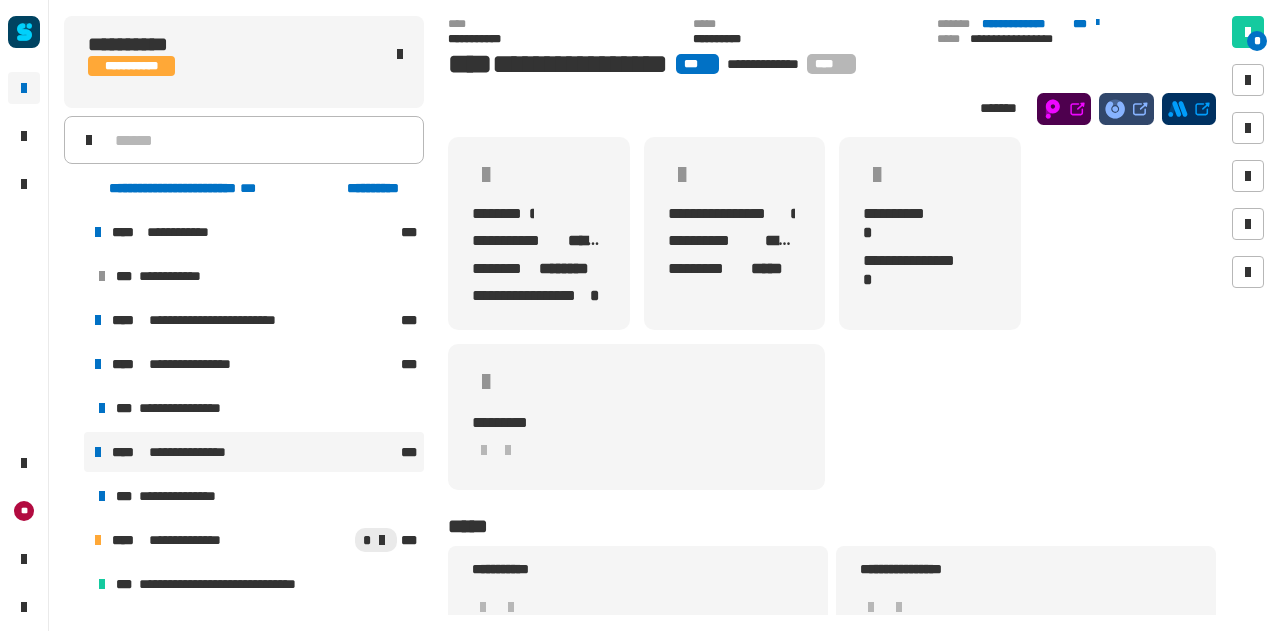 scroll, scrollTop: 151, scrollLeft: 0, axis: vertical 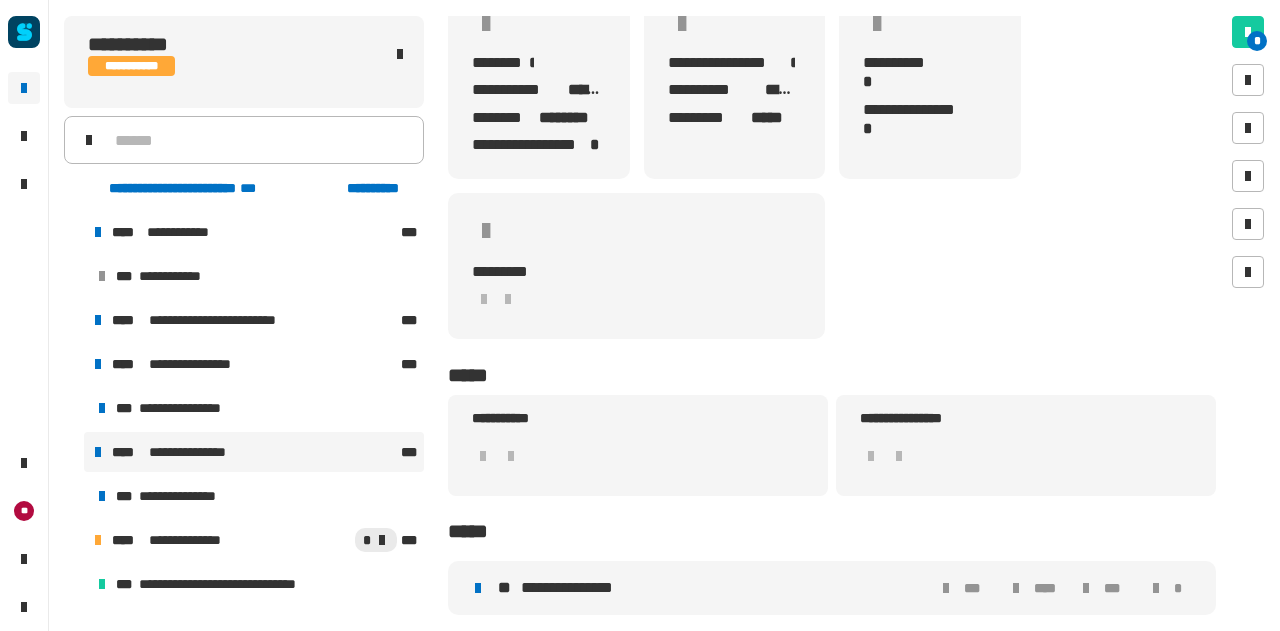 click on "**********" at bounding box center [682, 588] 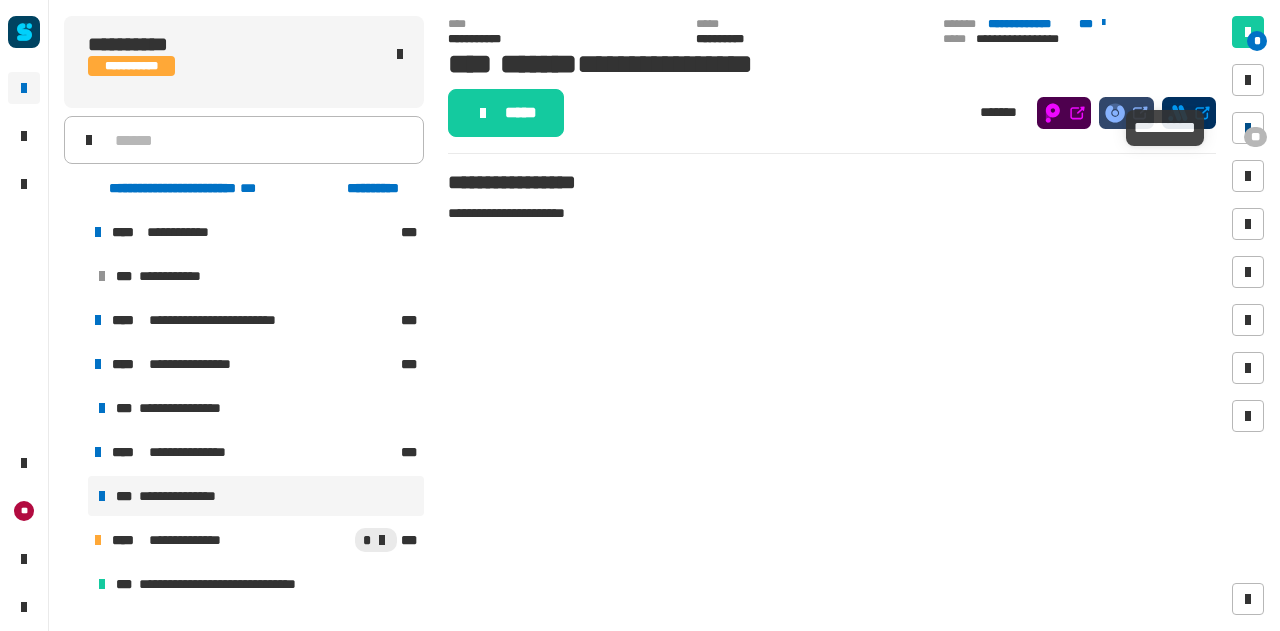 click at bounding box center [1248, 128] 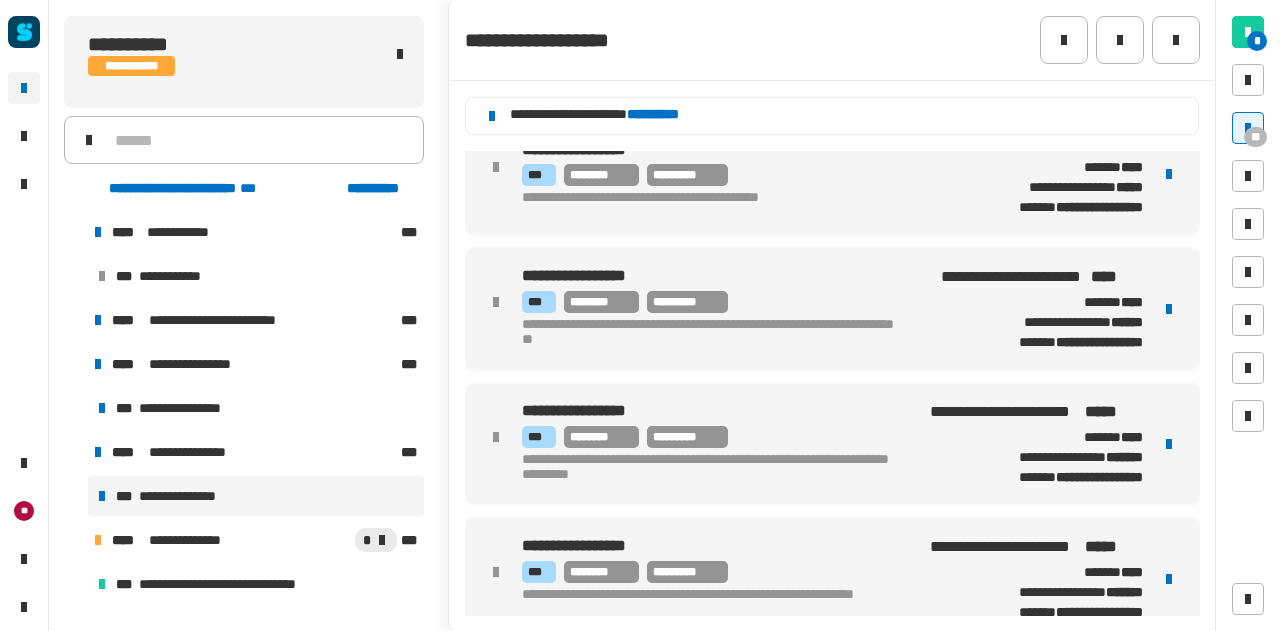 scroll, scrollTop: 4893, scrollLeft: 0, axis: vertical 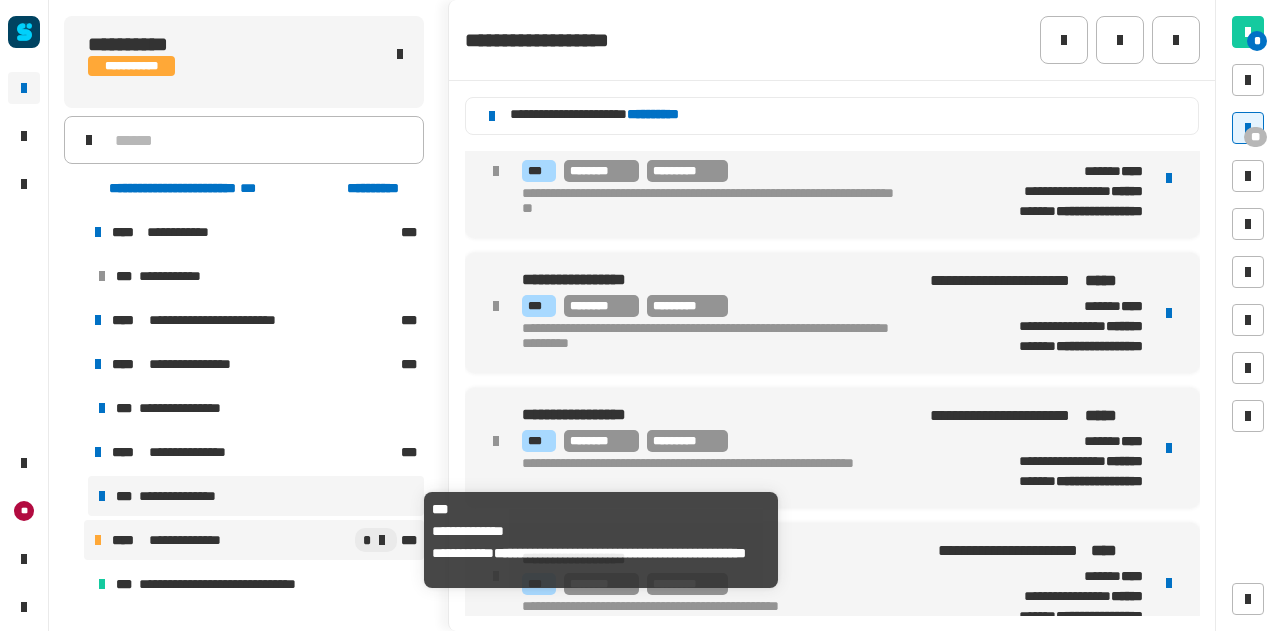 click on "**********" at bounding box center [192, 540] 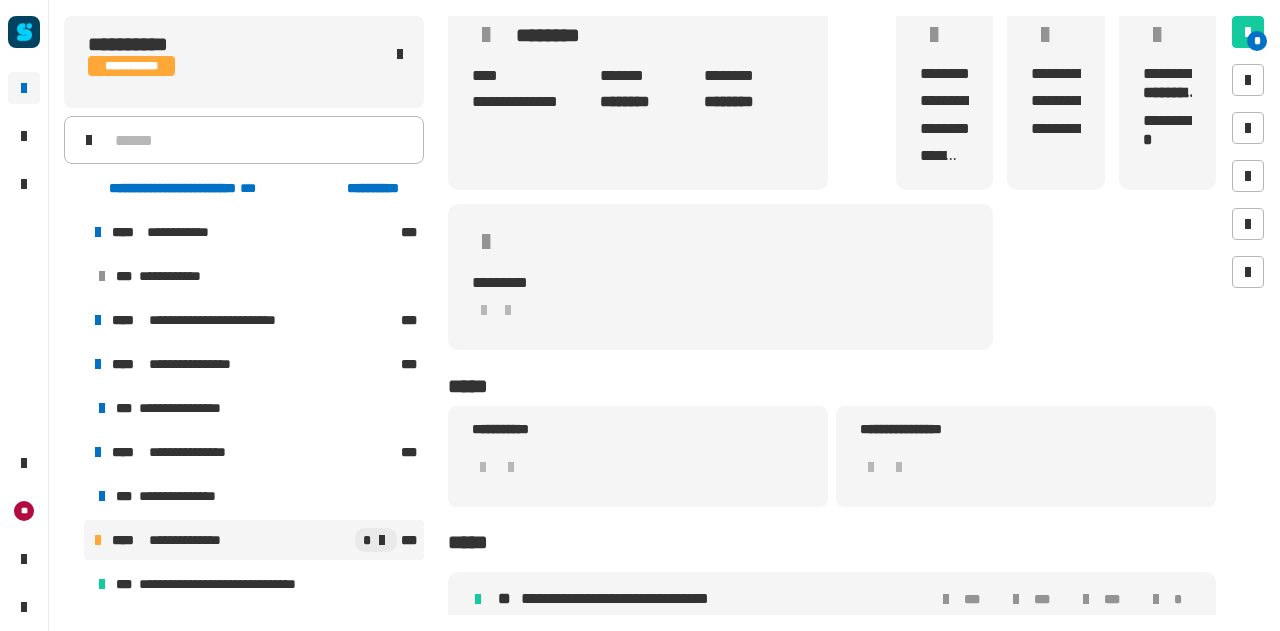 scroll, scrollTop: 229, scrollLeft: 0, axis: vertical 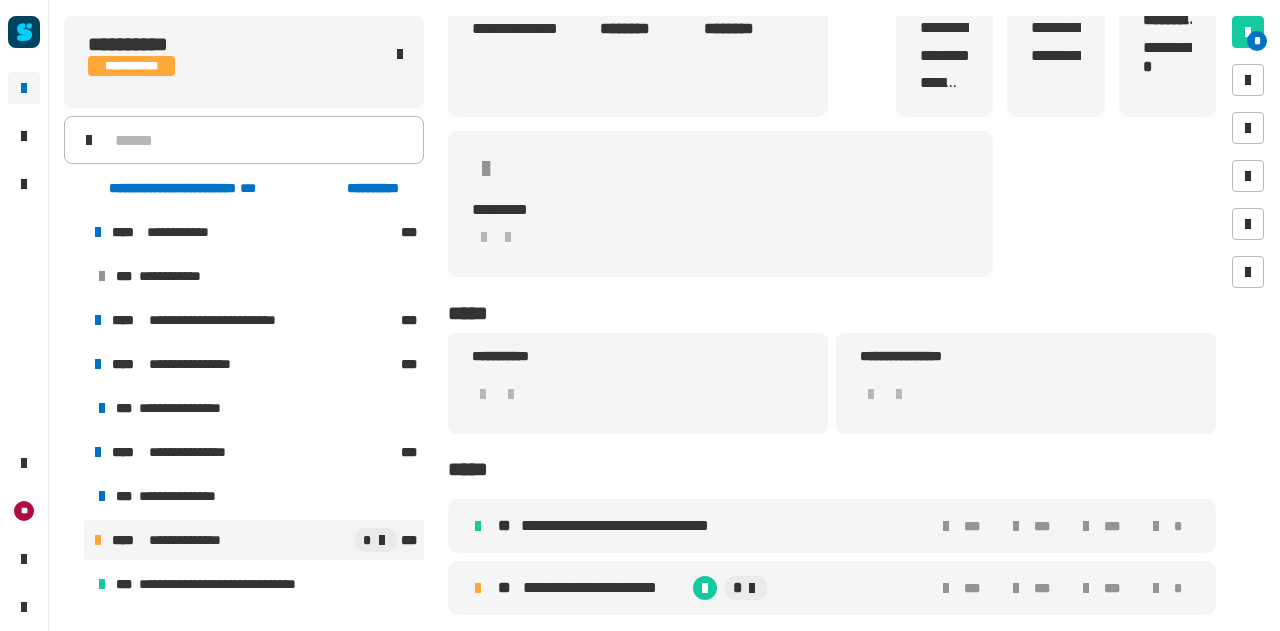 click on "**********" at bounding box center [604, 588] 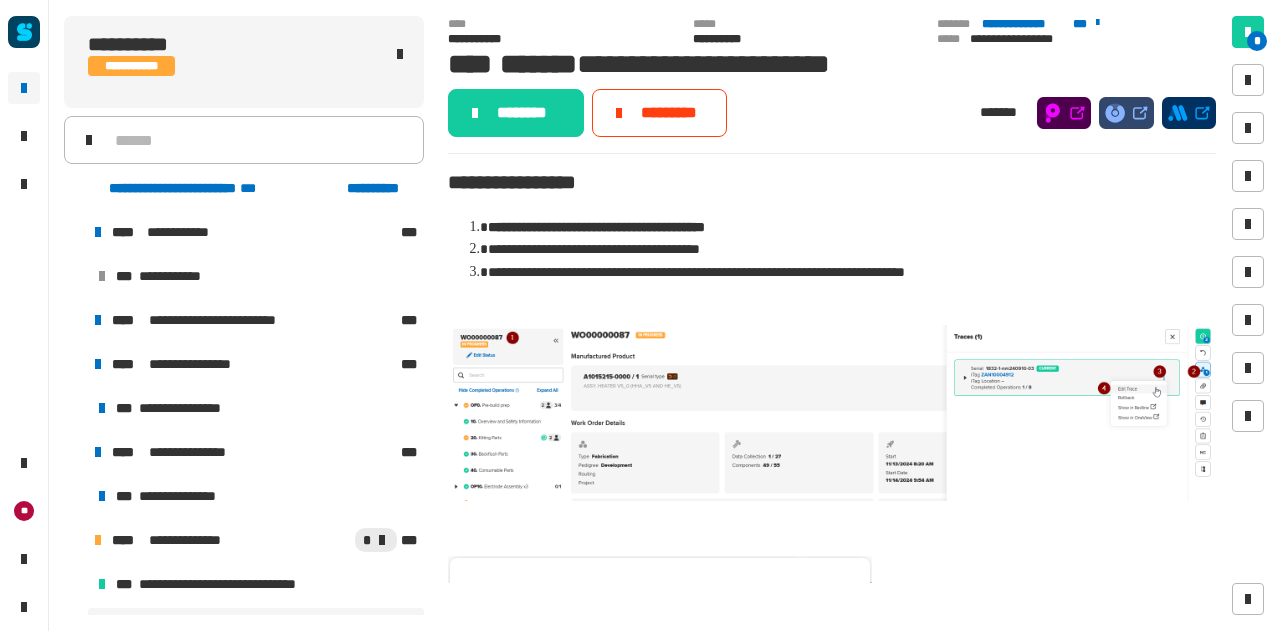 click 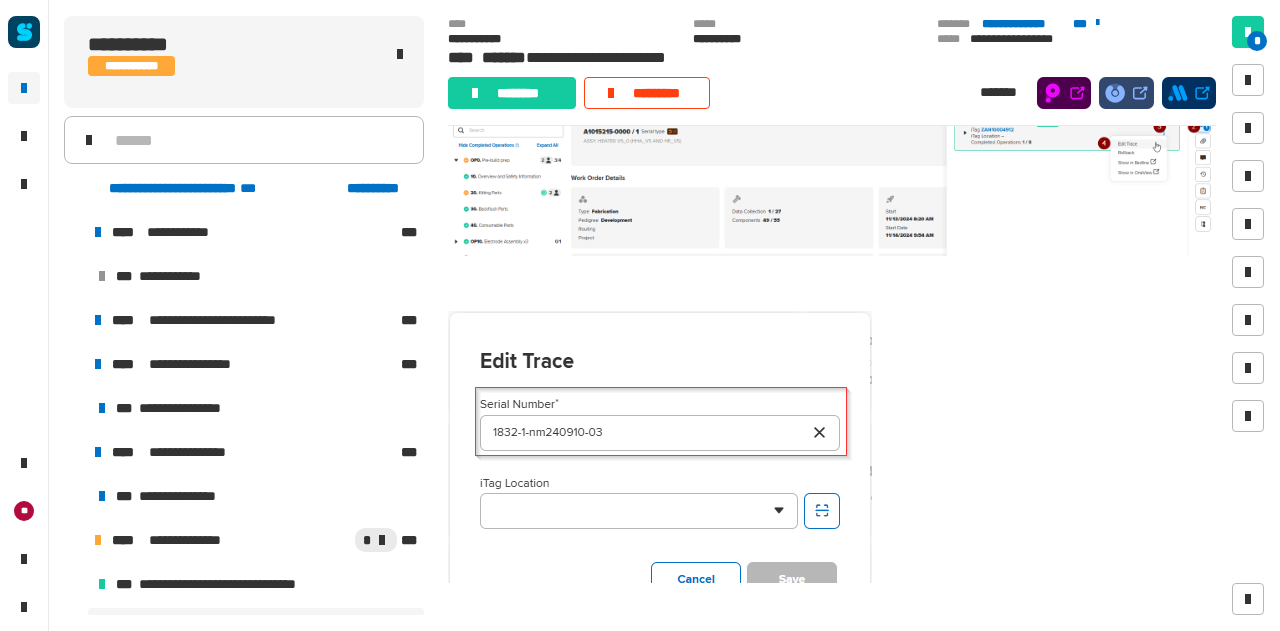 scroll, scrollTop: 322, scrollLeft: 0, axis: vertical 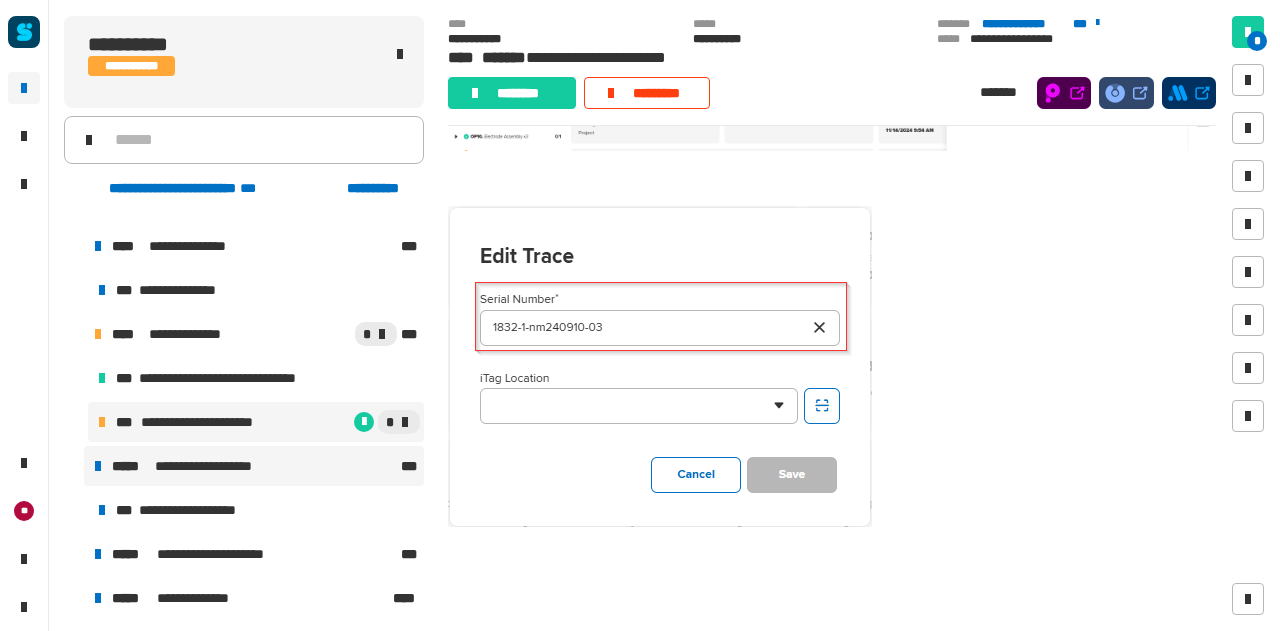 click on "**********" at bounding box center (254, 466) 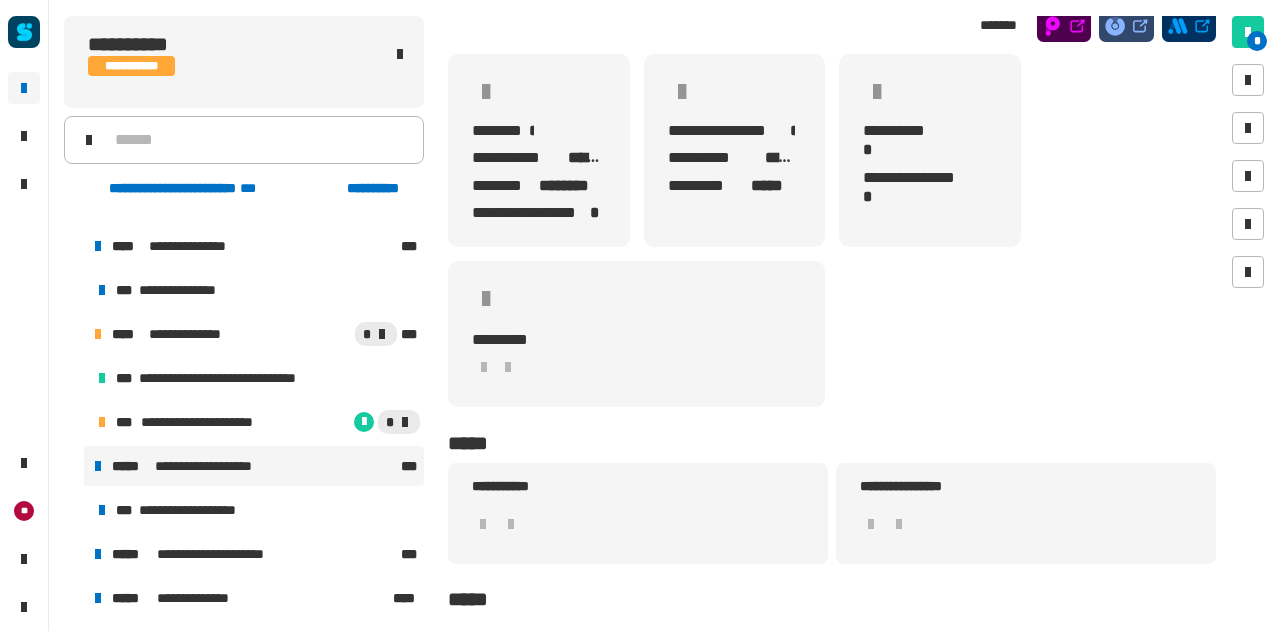 scroll, scrollTop: 151, scrollLeft: 0, axis: vertical 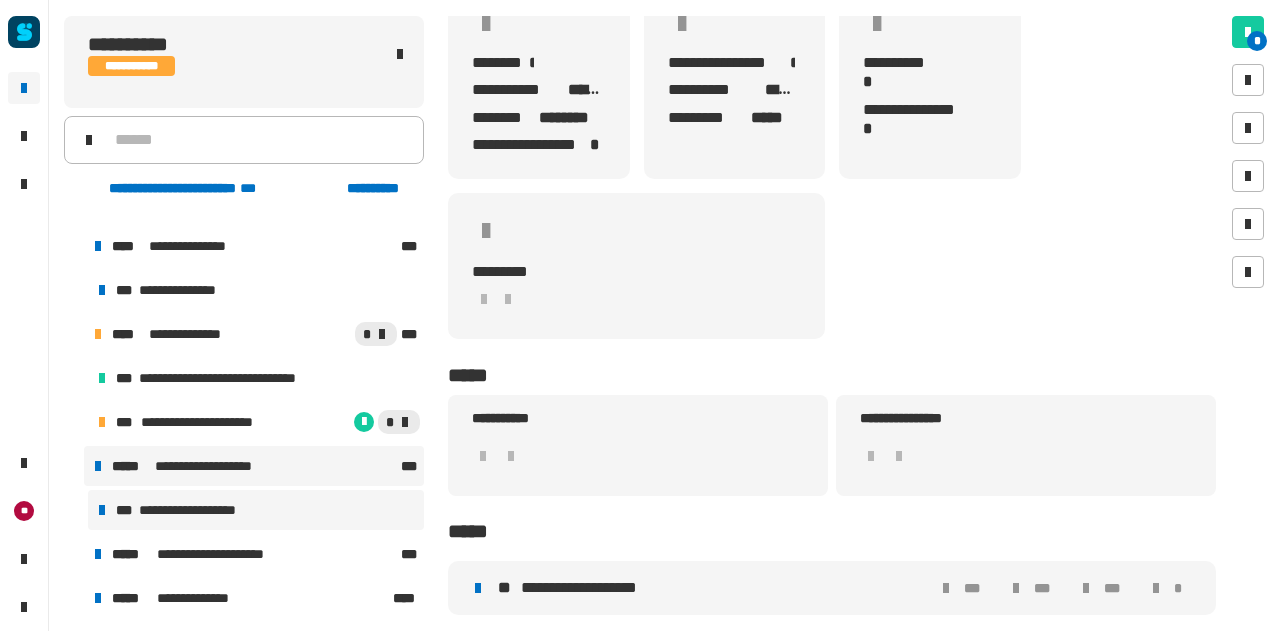 click on "**********" at bounding box center [194, 510] 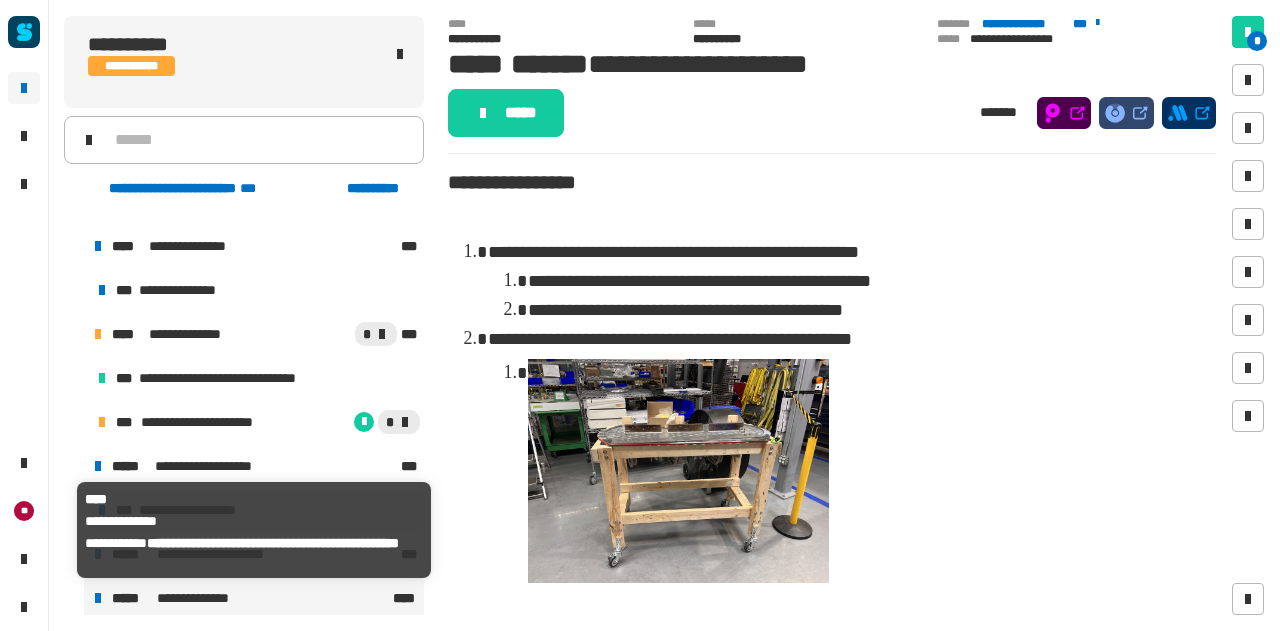 click on "**********" at bounding box center (206, 598) 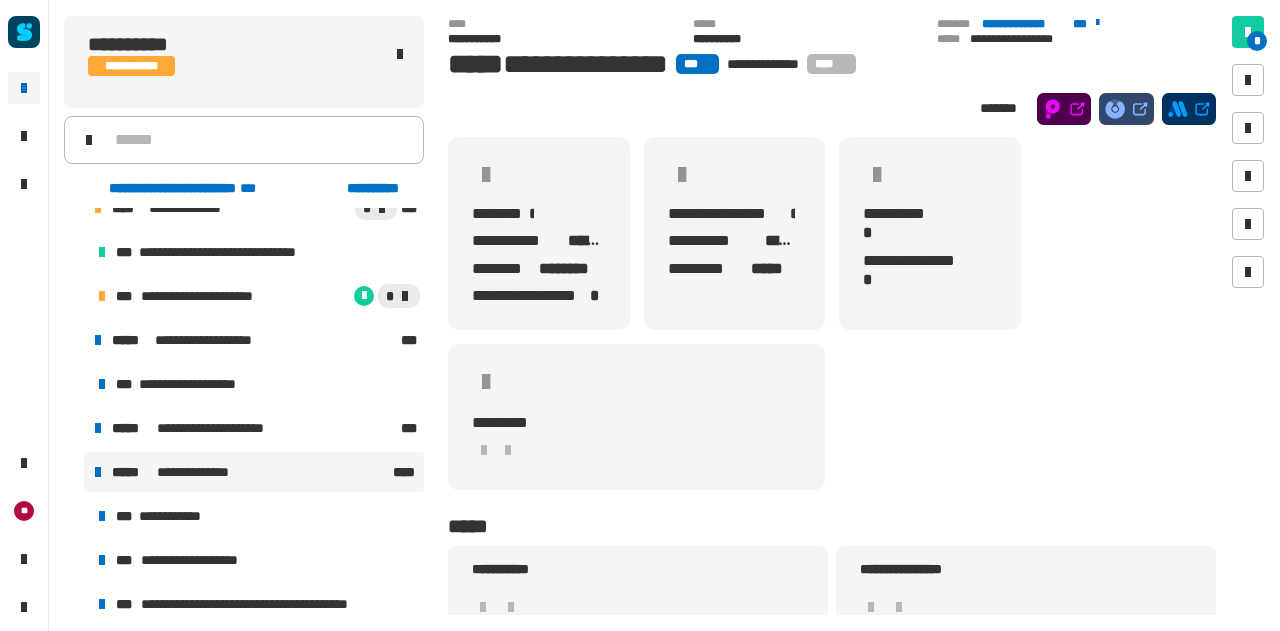 scroll, scrollTop: 411, scrollLeft: 0, axis: vertical 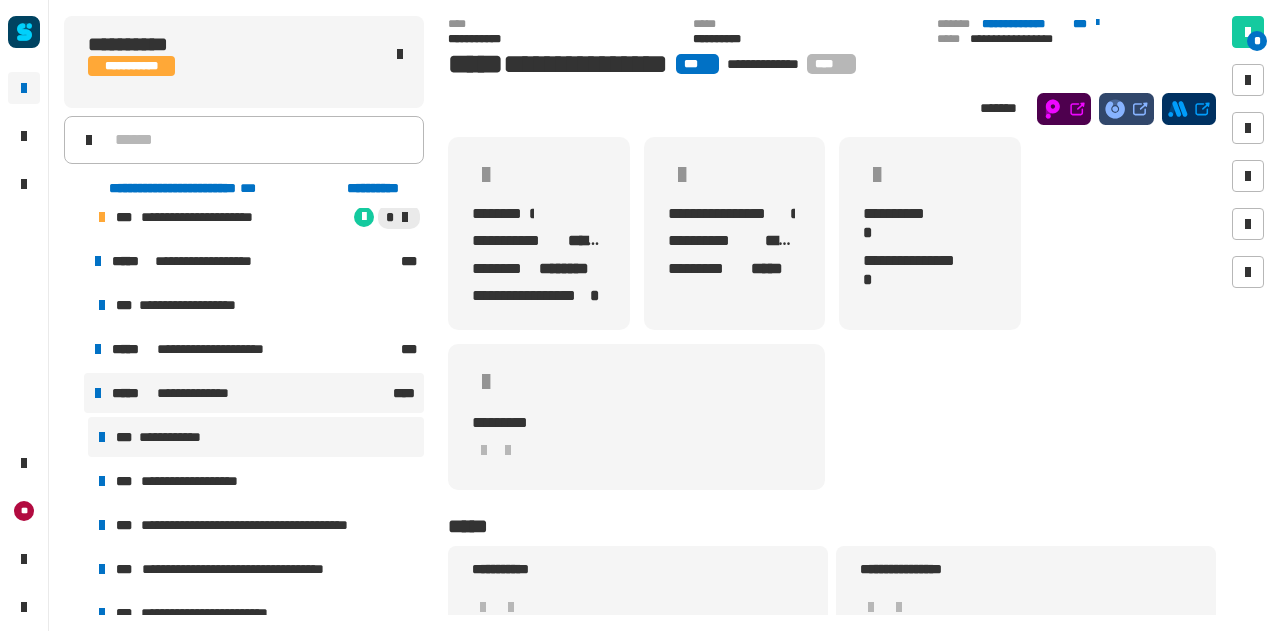 click on "**********" at bounding box center (256, 437) 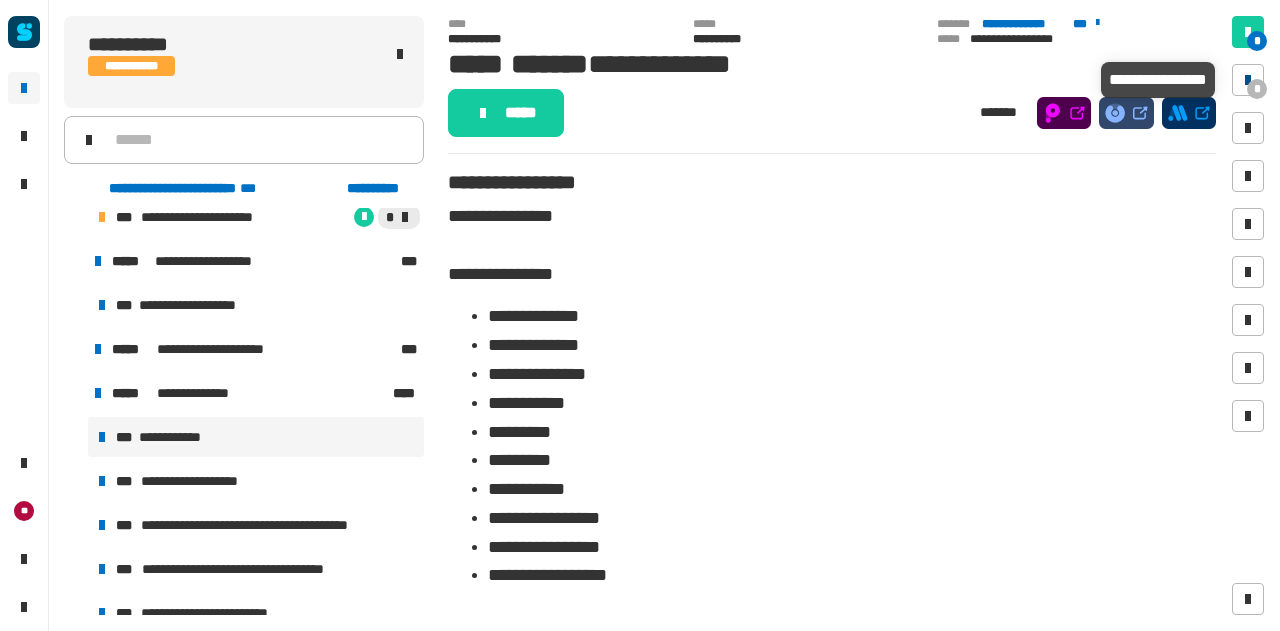 click at bounding box center [1248, 80] 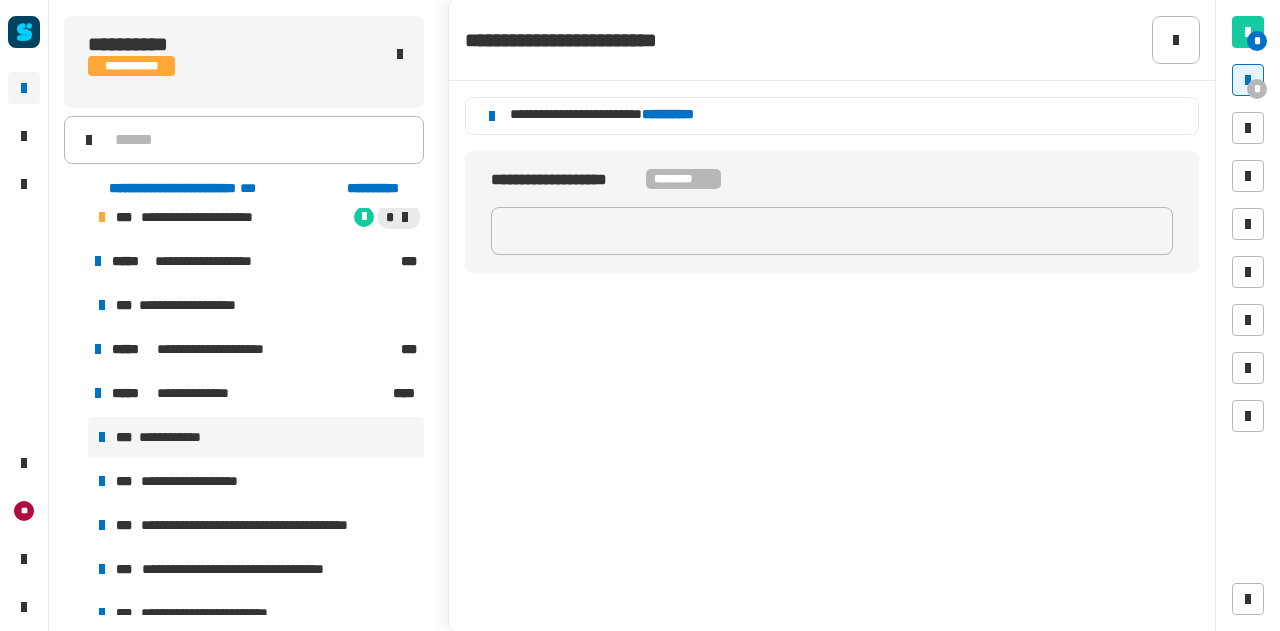drag, startPoint x: 1254, startPoint y: 57, endPoint x: 754, endPoint y: 443, distance: 631.6613 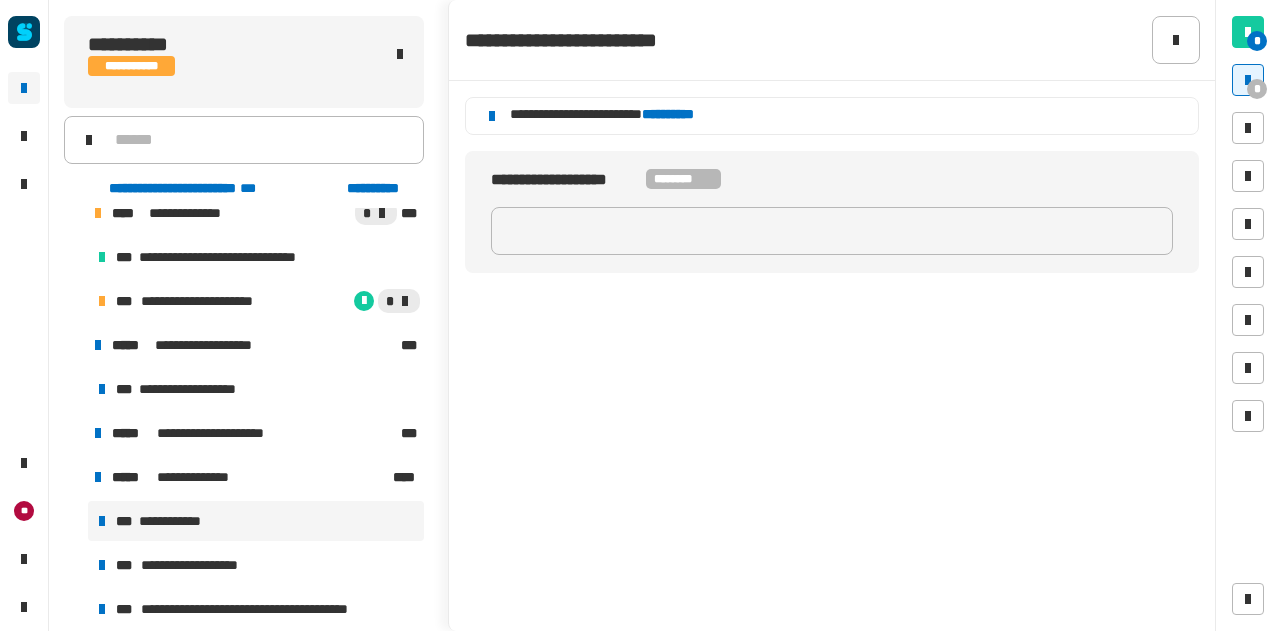 scroll, scrollTop: 303, scrollLeft: 0, axis: vertical 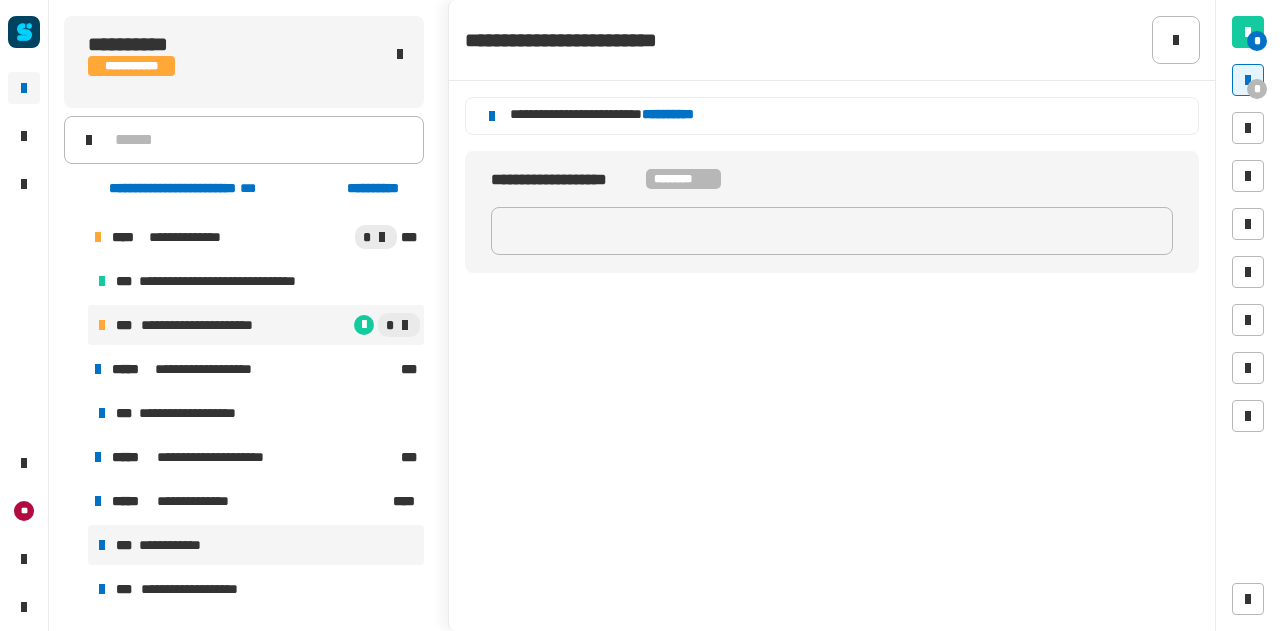 click on "**********" at bounding box center [212, 325] 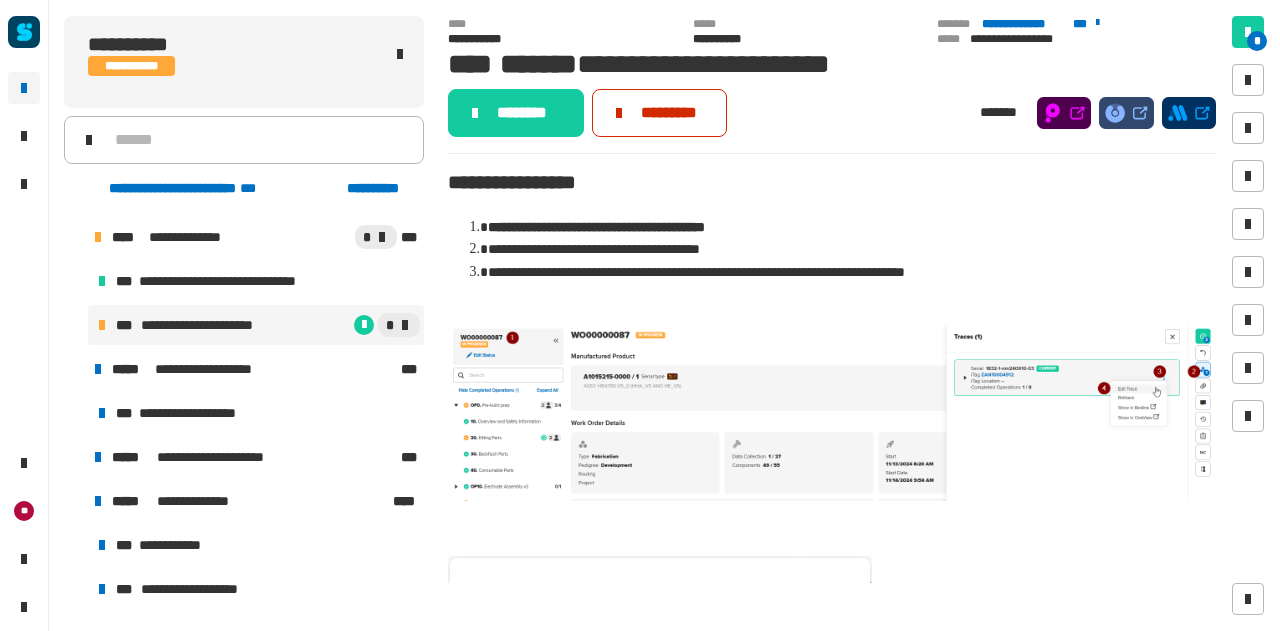 click on "*********" 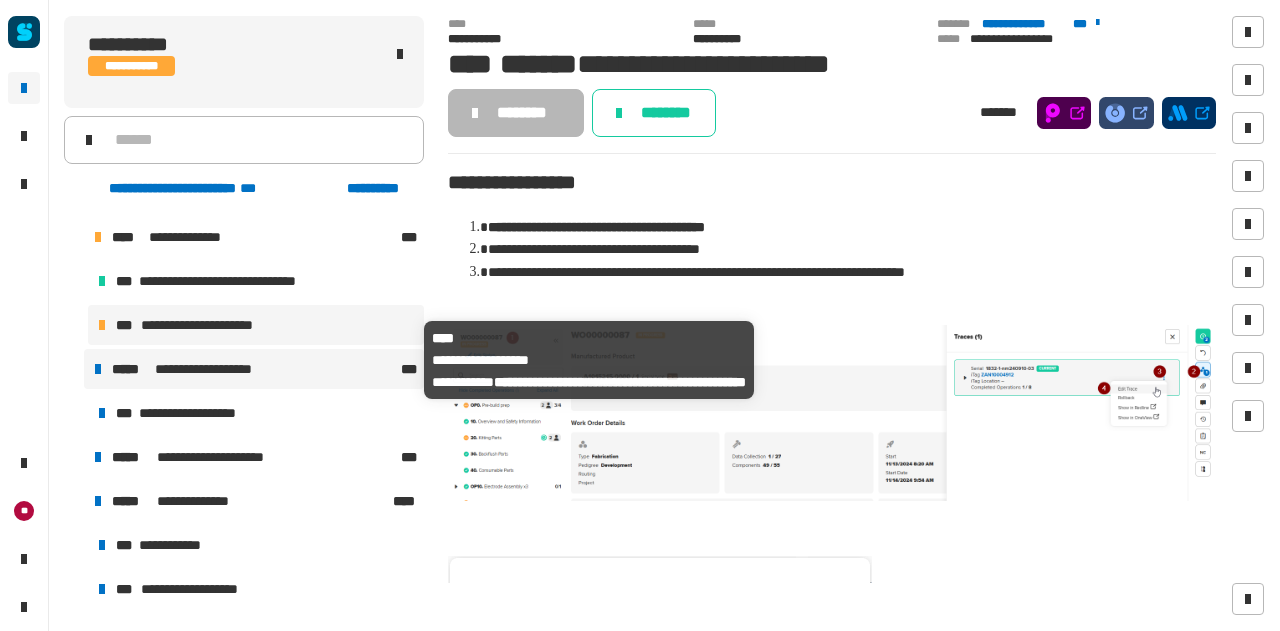 click on "**********" at bounding box center (254, 369) 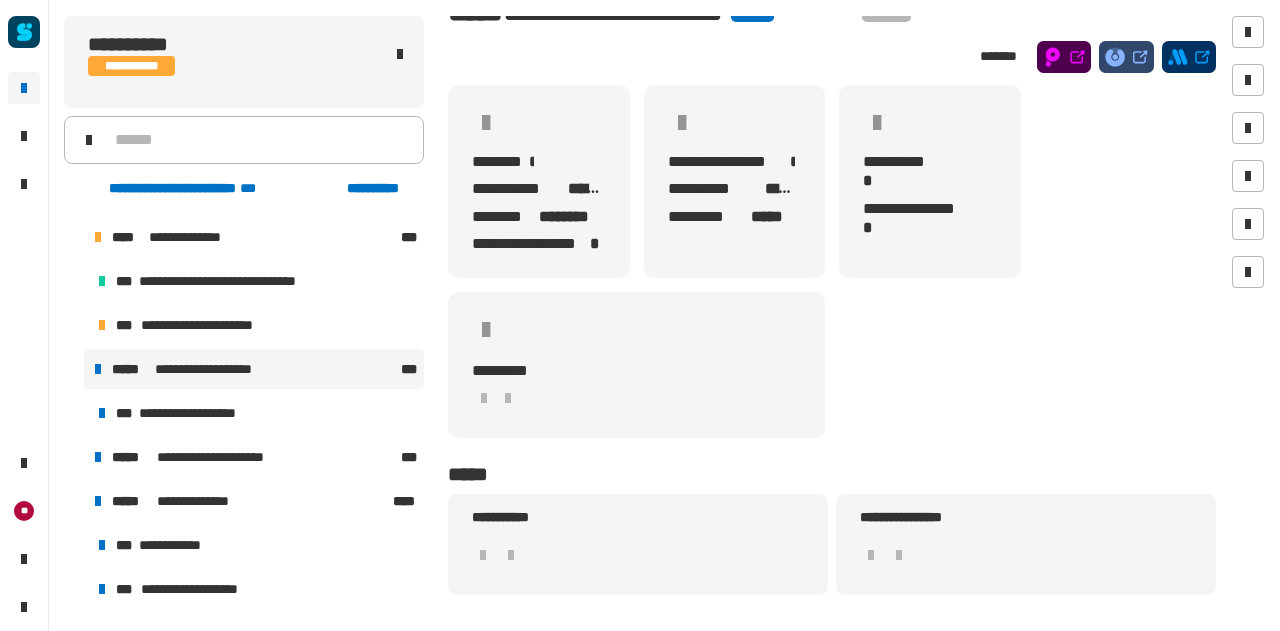 scroll, scrollTop: 151, scrollLeft: 0, axis: vertical 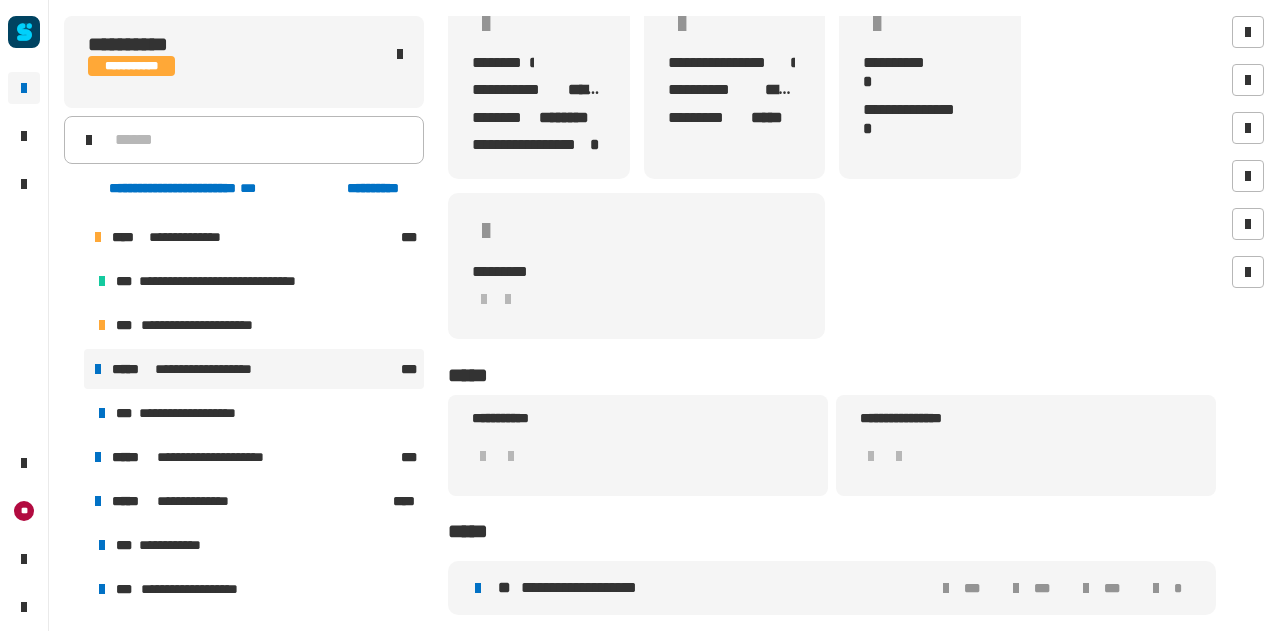 click on "**********" at bounding box center (584, 588) 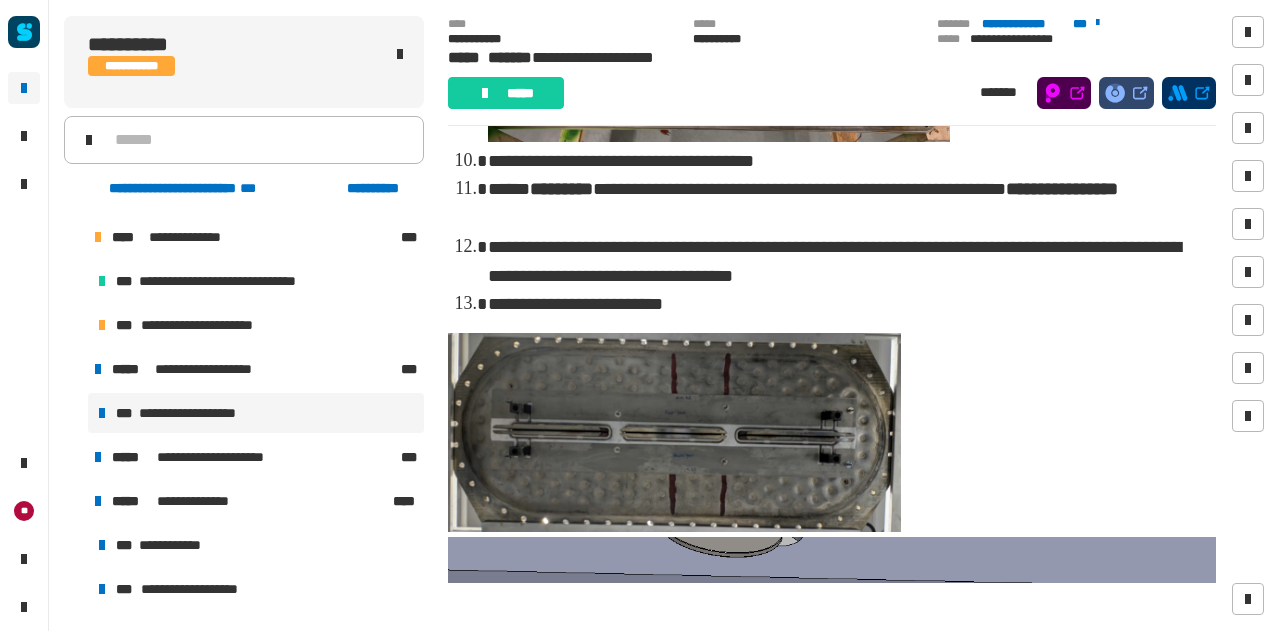 scroll, scrollTop: 1298, scrollLeft: 0, axis: vertical 